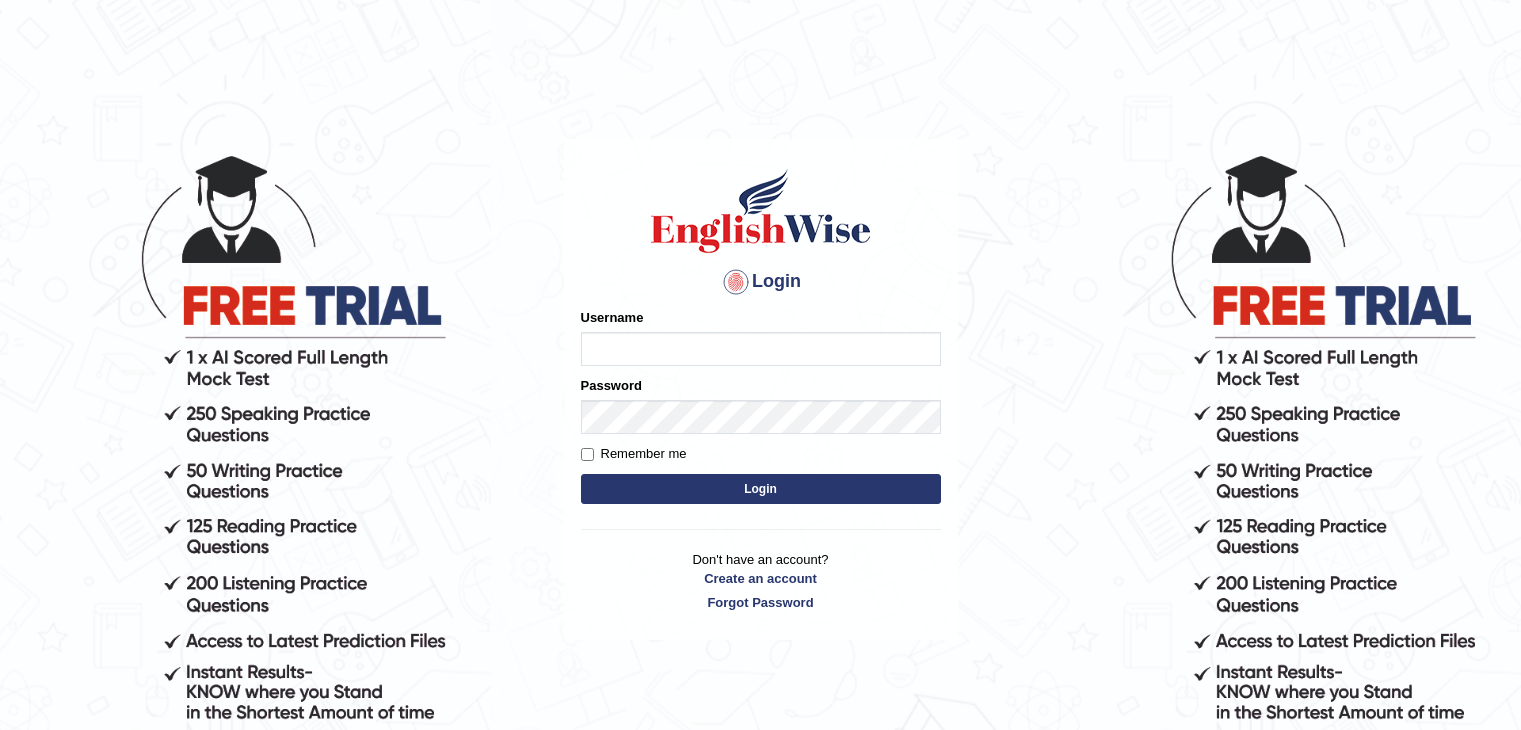 scroll, scrollTop: 0, scrollLeft: 0, axis: both 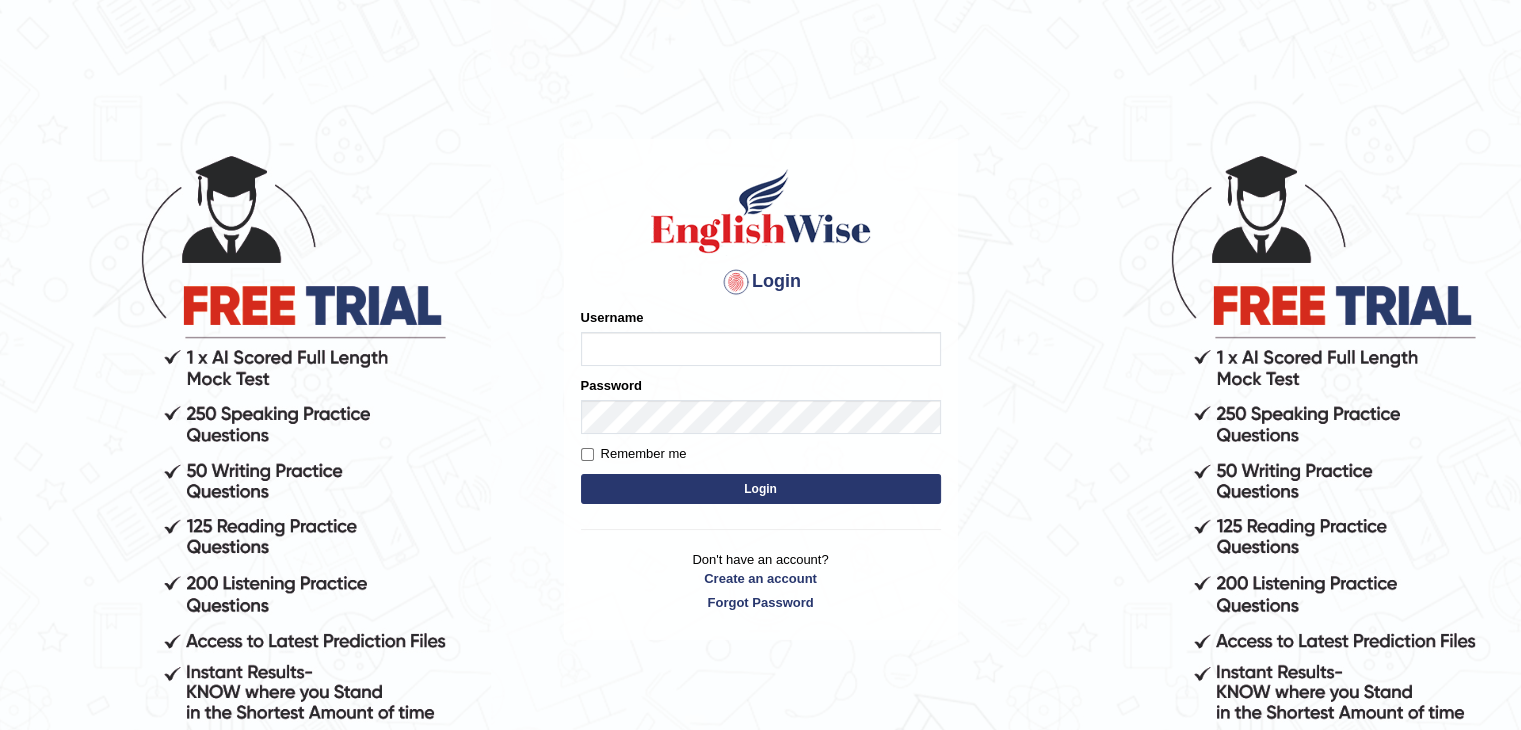 click on "Username" at bounding box center (761, 349) 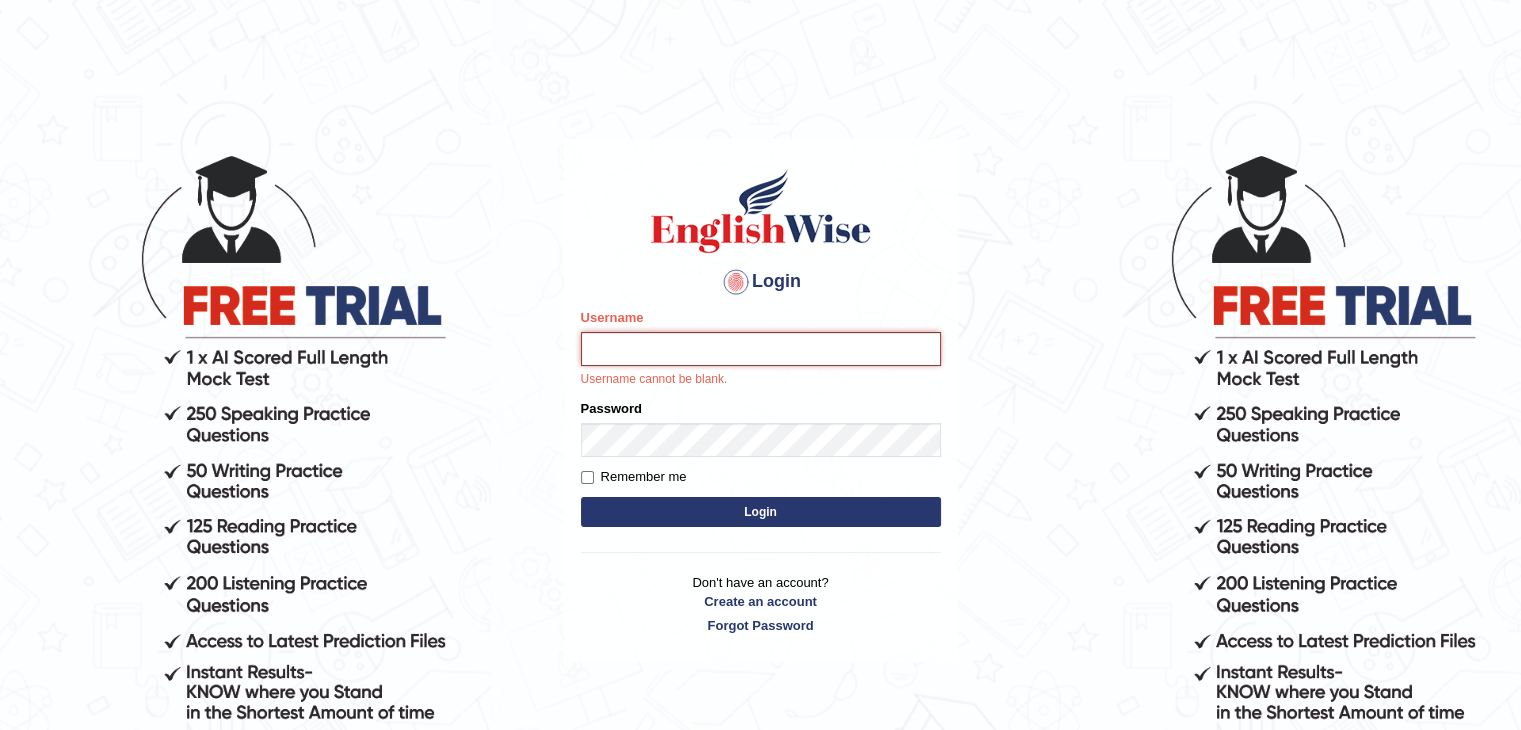 type on "Ripanjot_kaur" 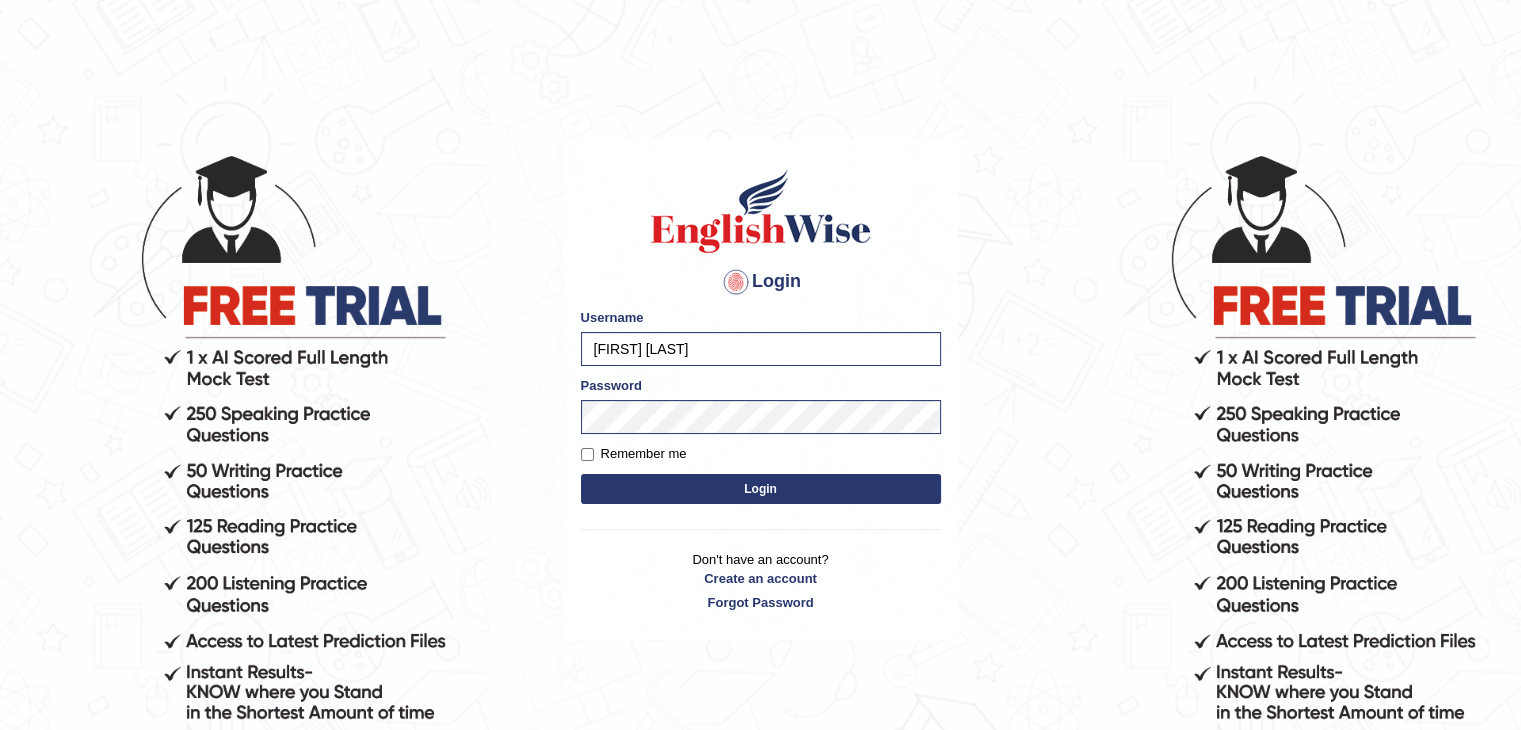 click on "Login" at bounding box center (761, 489) 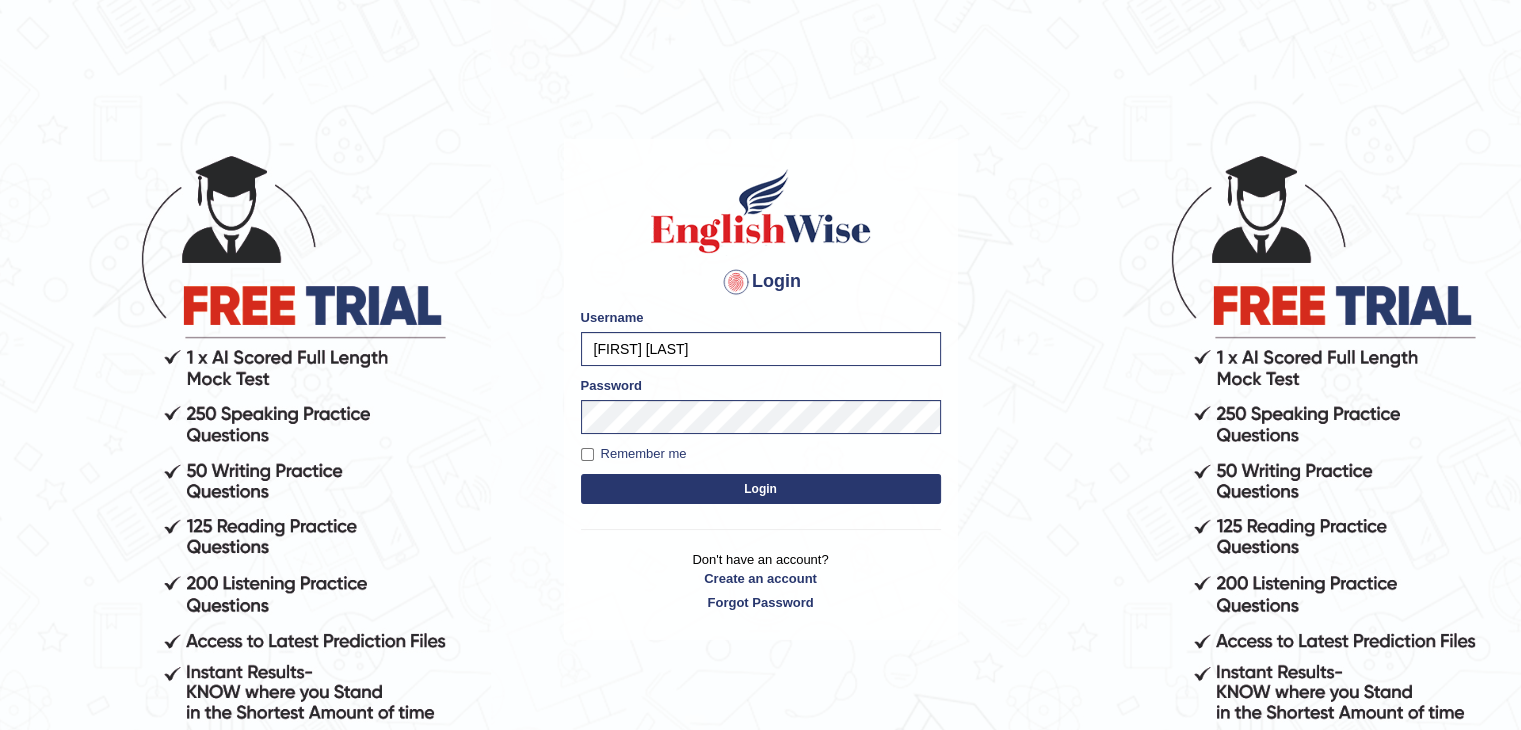 click on "Remember me" at bounding box center [634, 454] 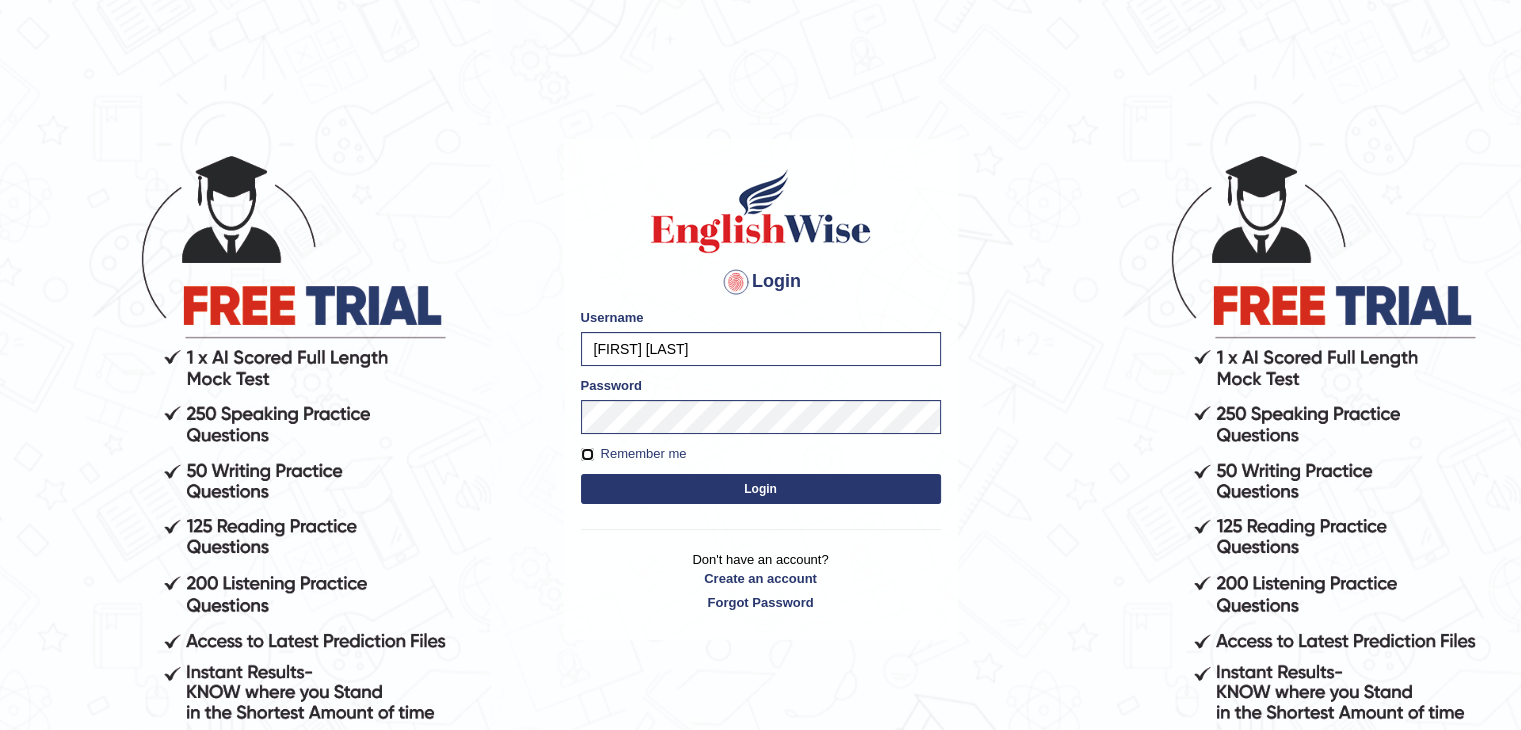 click on "Remember me" at bounding box center [587, 454] 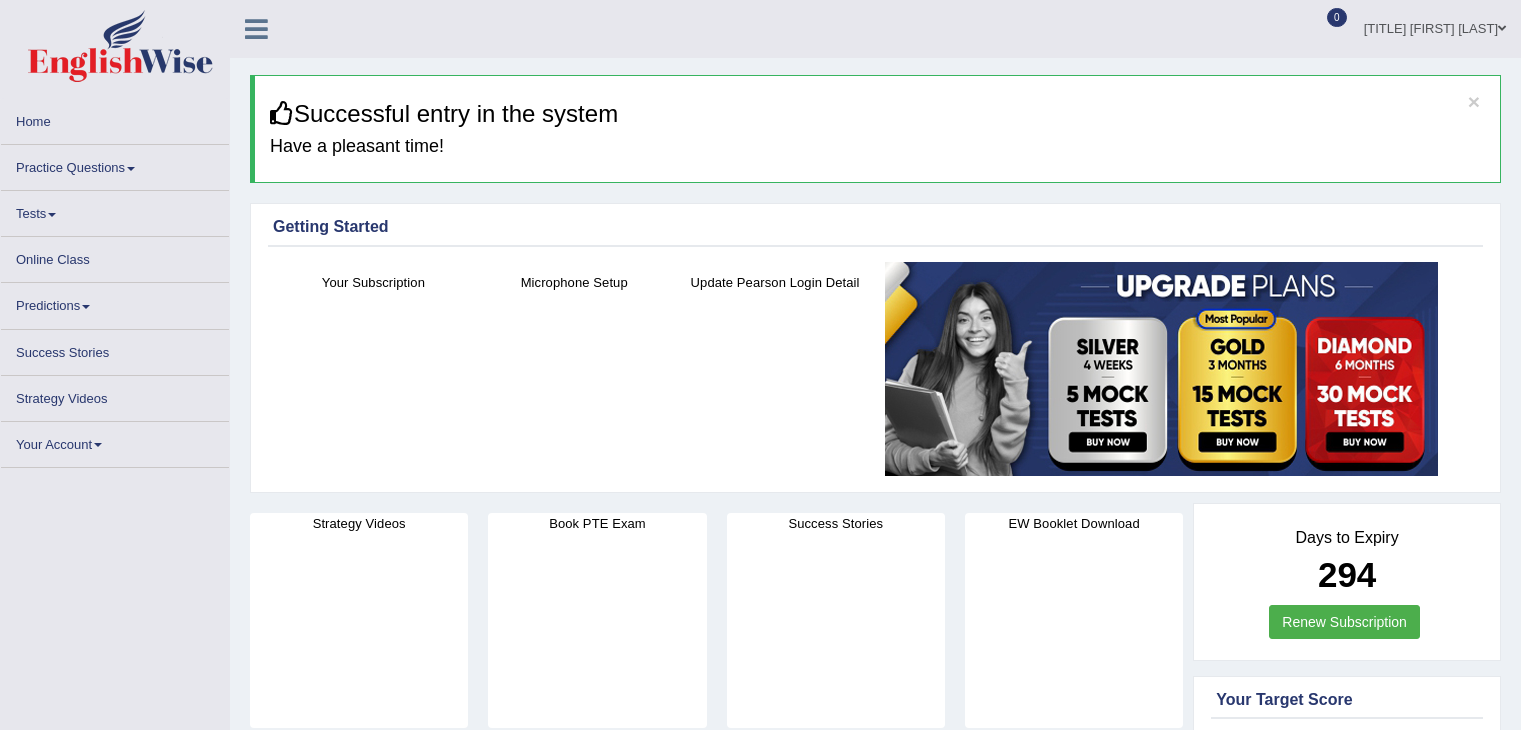 scroll, scrollTop: 0, scrollLeft: 0, axis: both 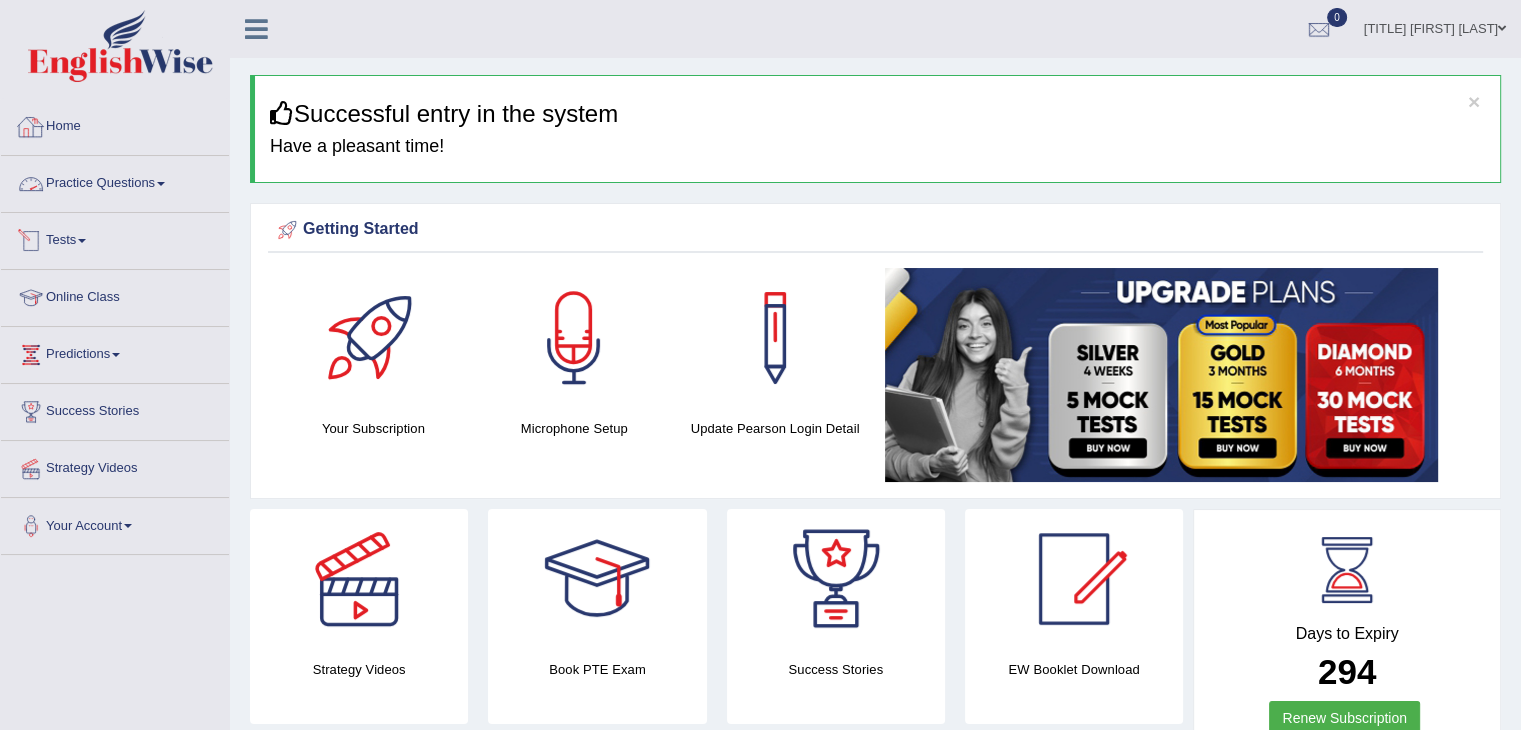 click on "Practice Questions" at bounding box center [115, 181] 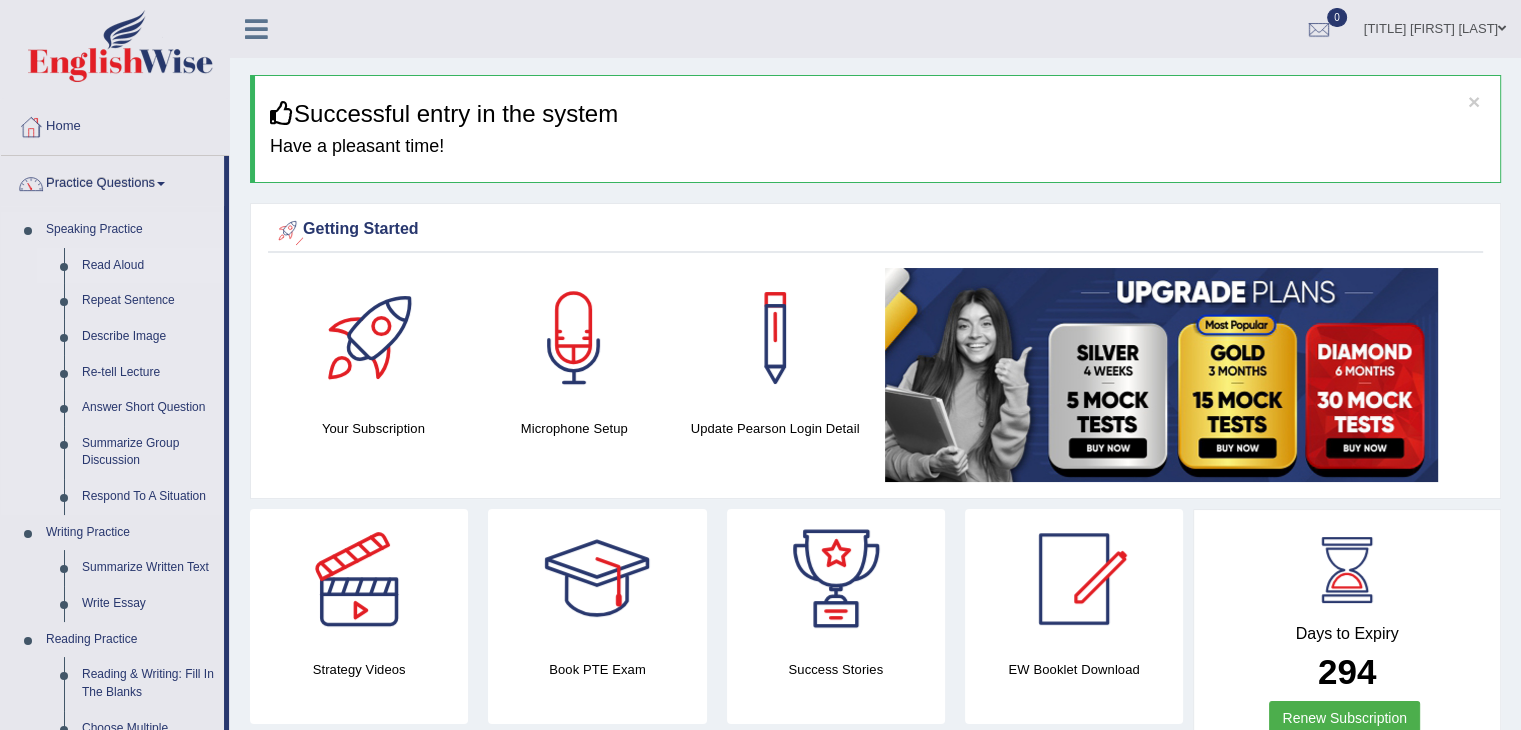 click on "Read Aloud" at bounding box center [148, 266] 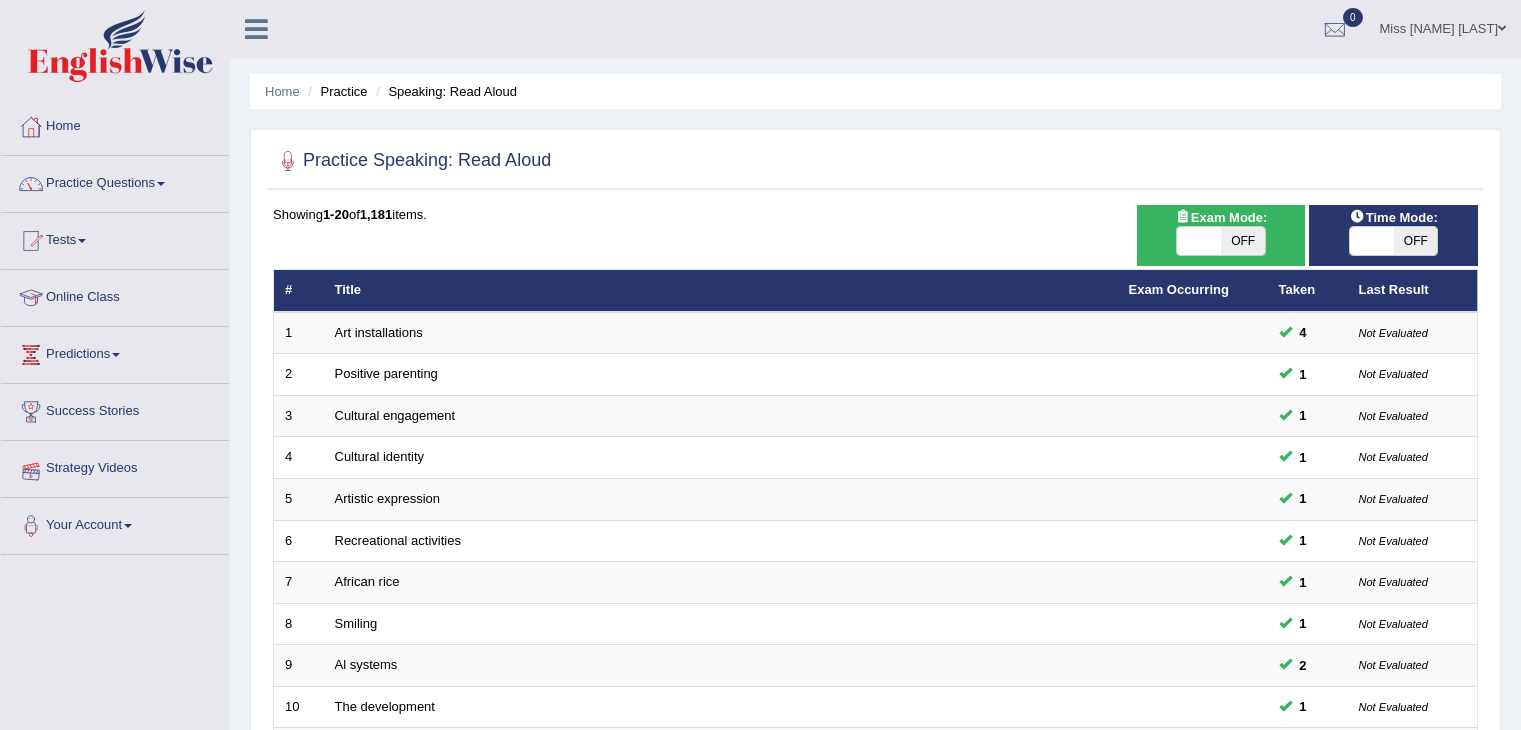 scroll, scrollTop: 0, scrollLeft: 0, axis: both 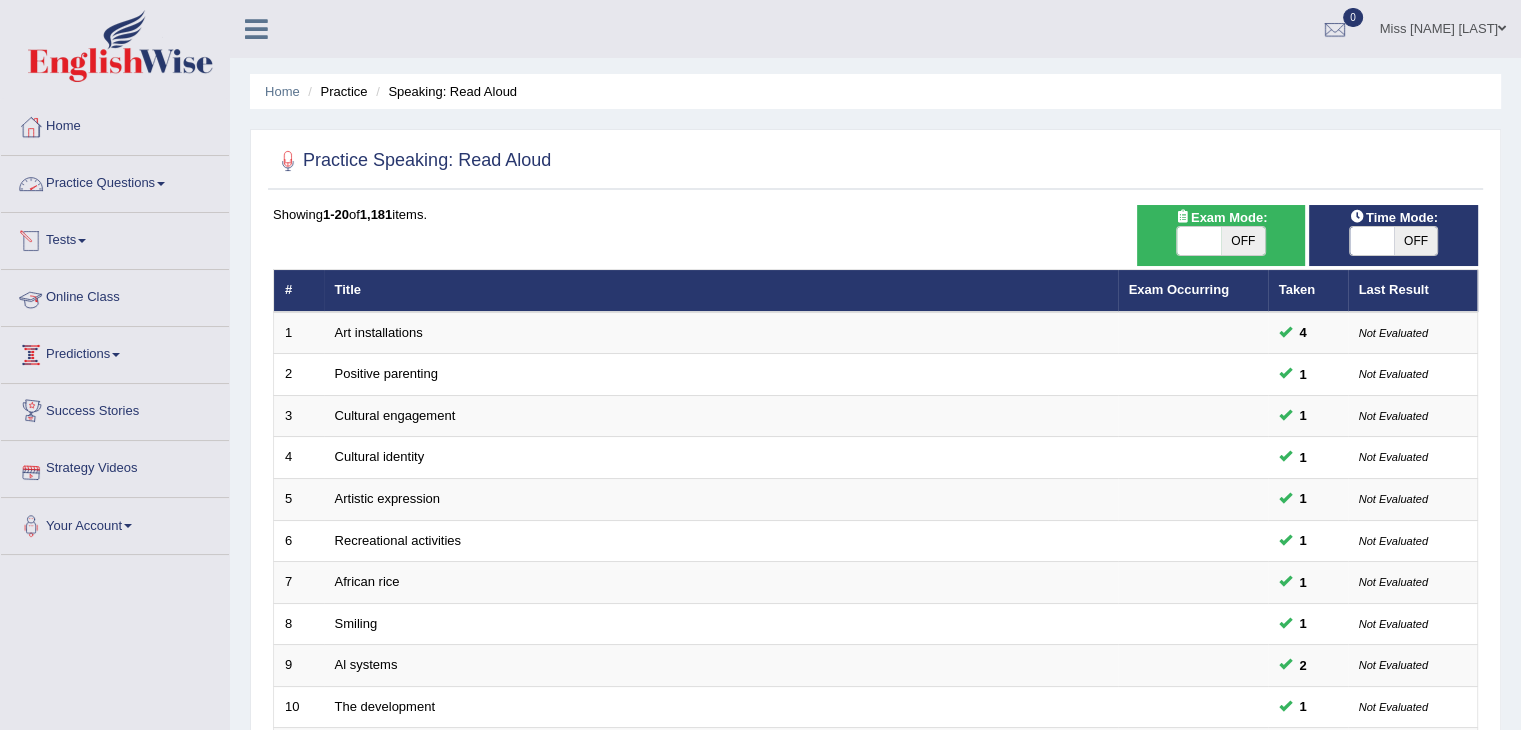 click on "Practice Questions" at bounding box center [115, 181] 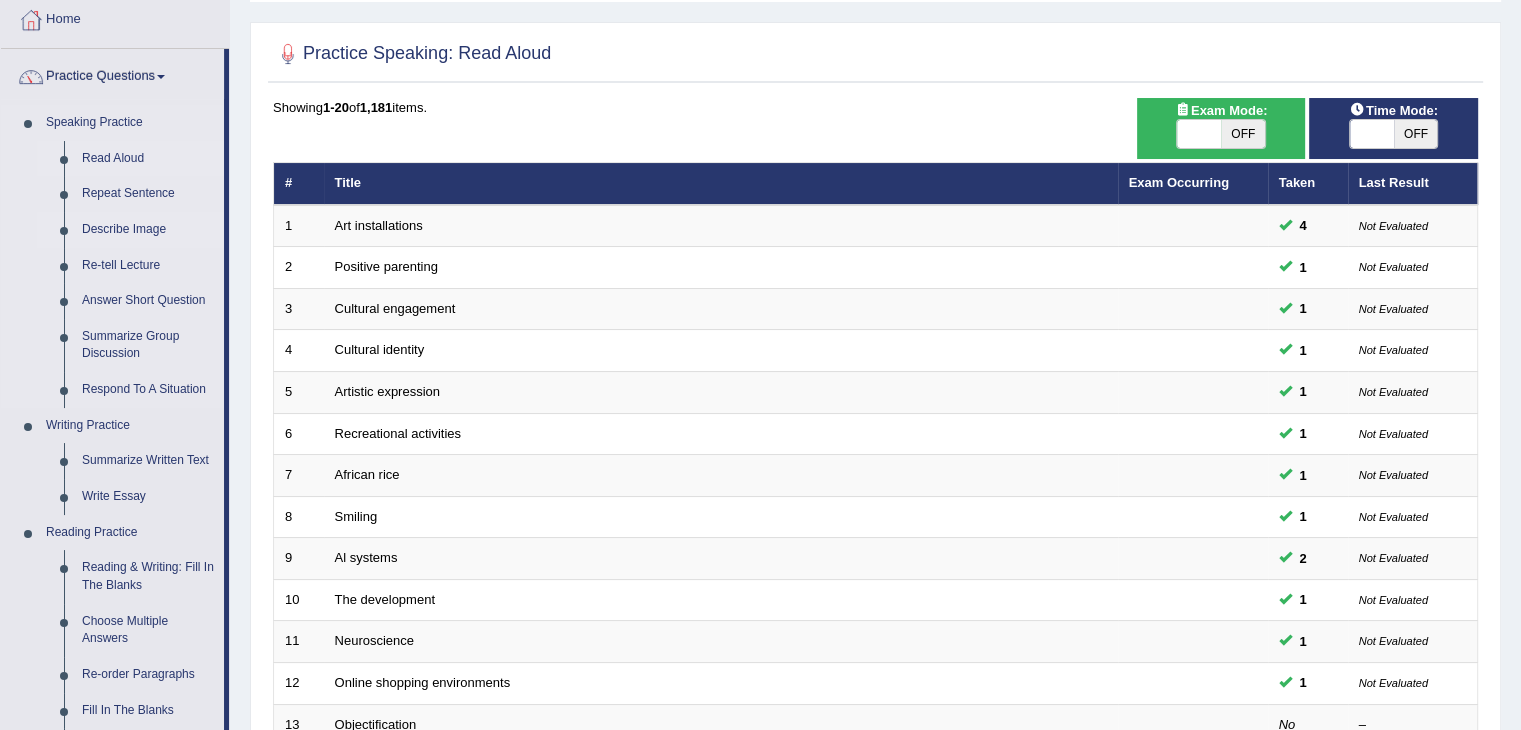 scroll, scrollTop: 108, scrollLeft: 0, axis: vertical 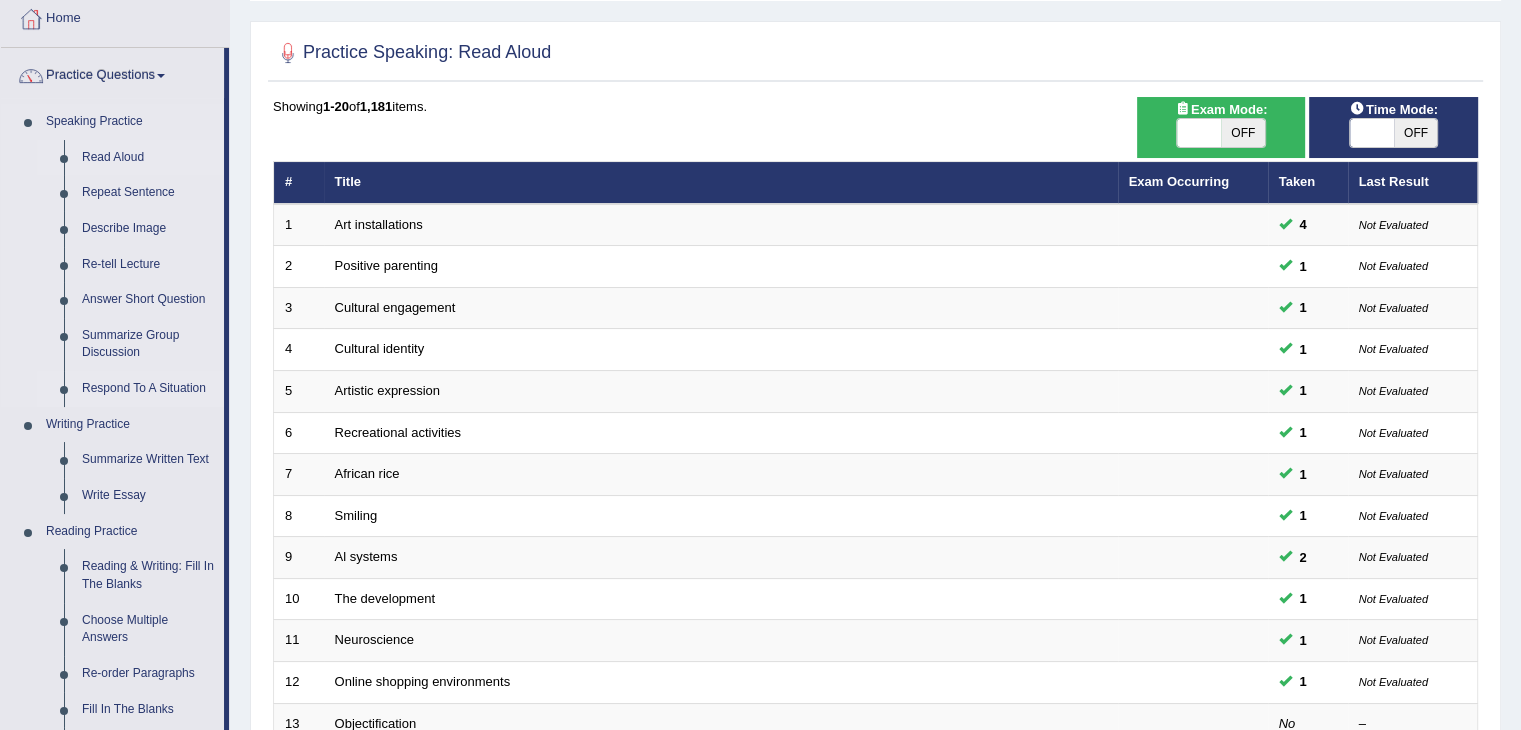 click on "Respond To A Situation" at bounding box center (148, 389) 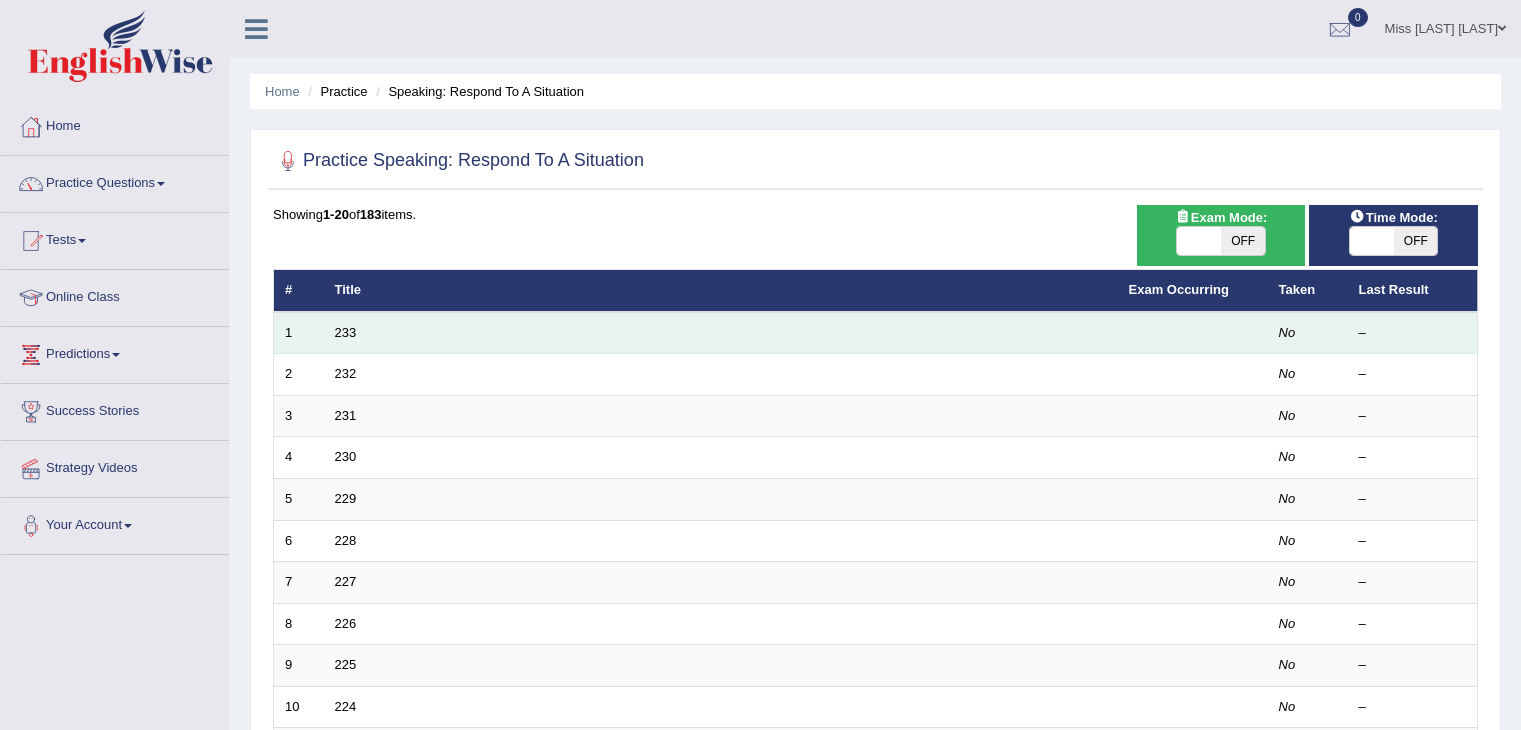 scroll, scrollTop: 0, scrollLeft: 0, axis: both 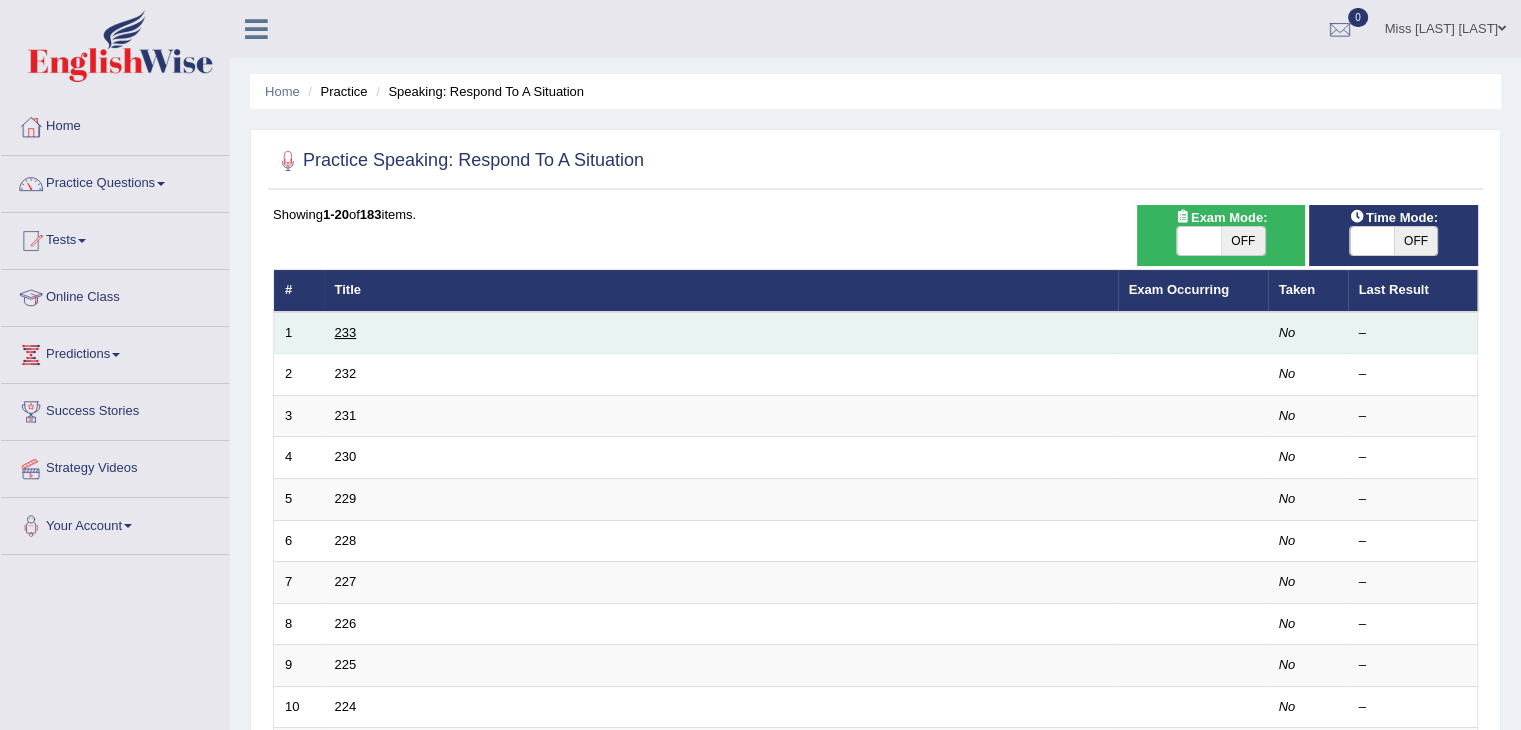 click on "233" at bounding box center (346, 332) 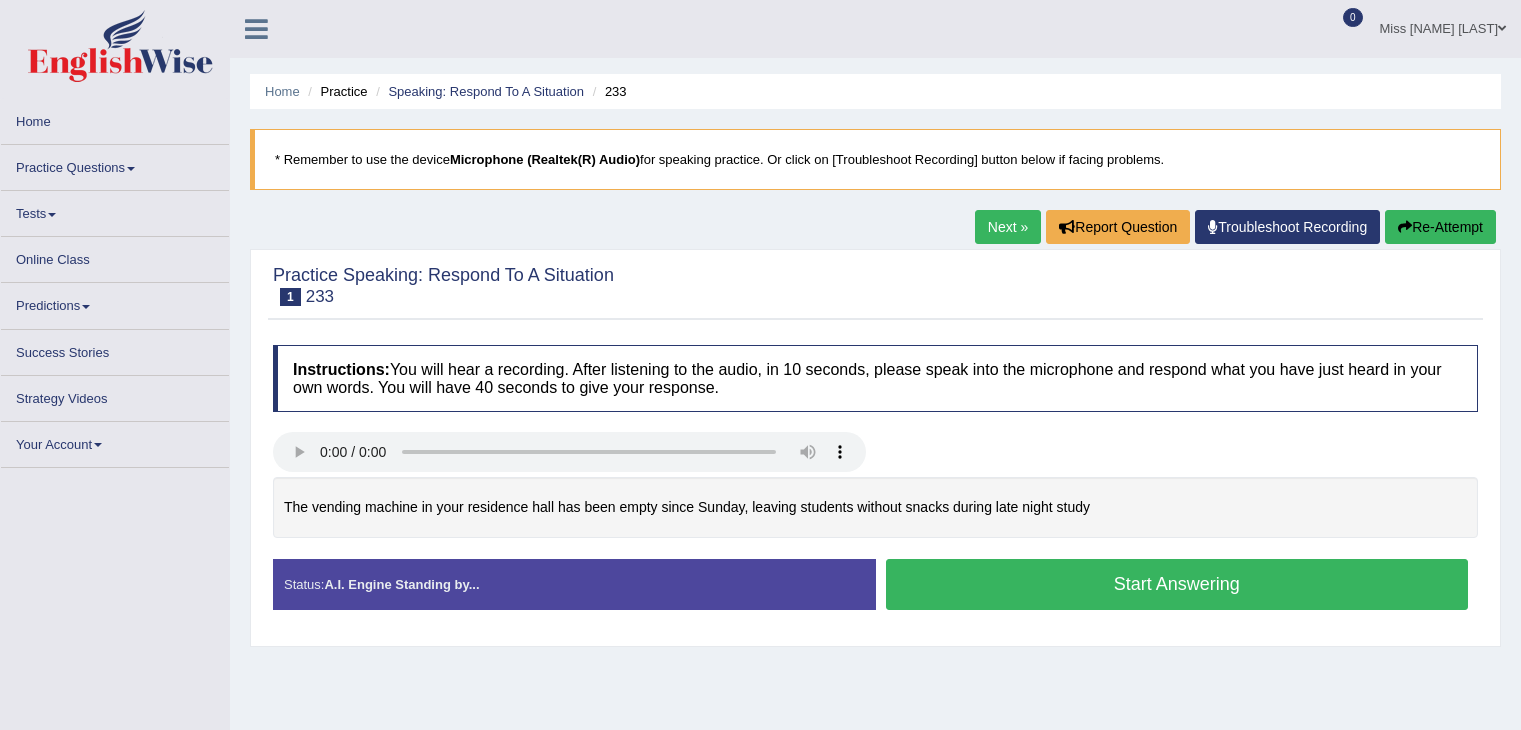scroll, scrollTop: 0, scrollLeft: 0, axis: both 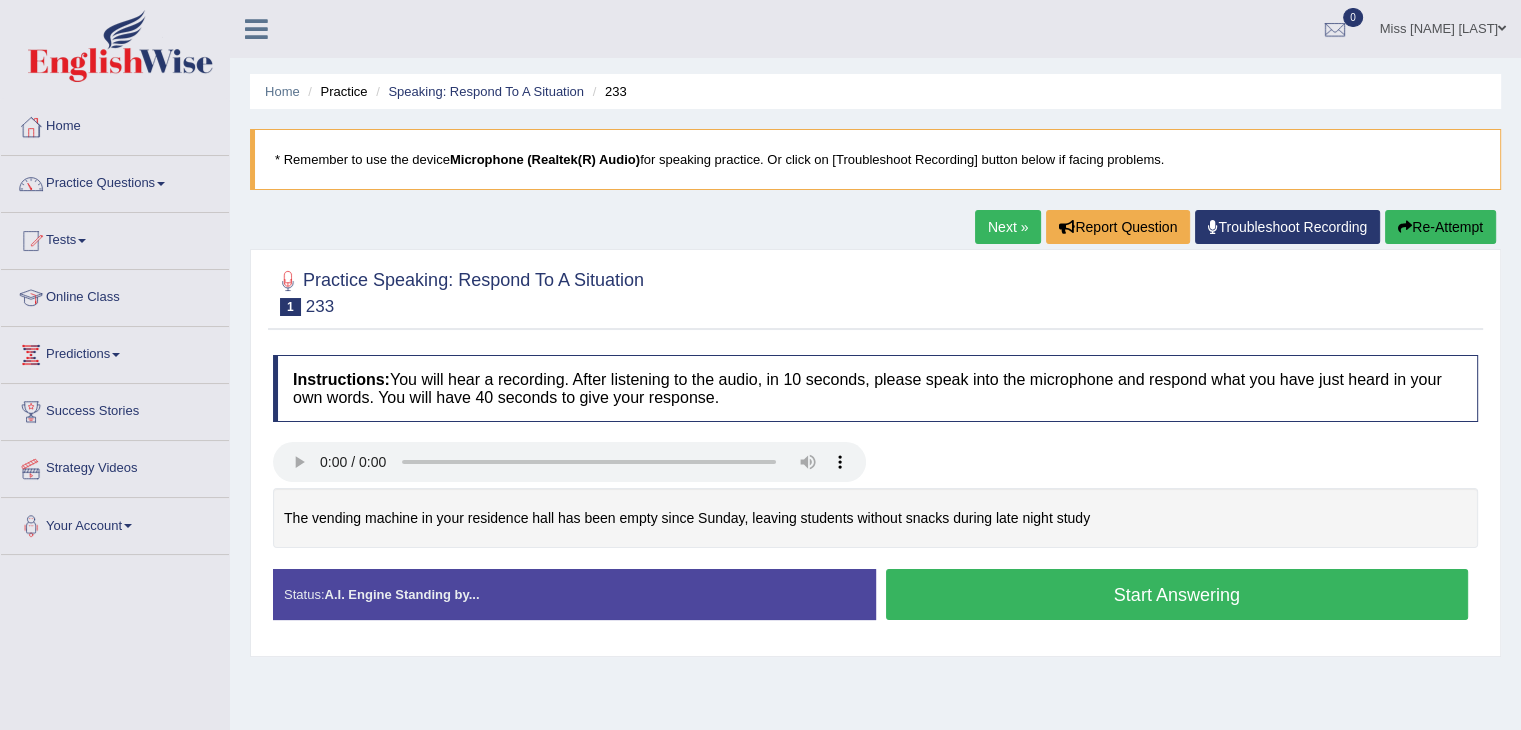 click on "The vending machine in your residence hall has been empty since Sunday, leaving students without snacks during late night study" at bounding box center (875, 518) 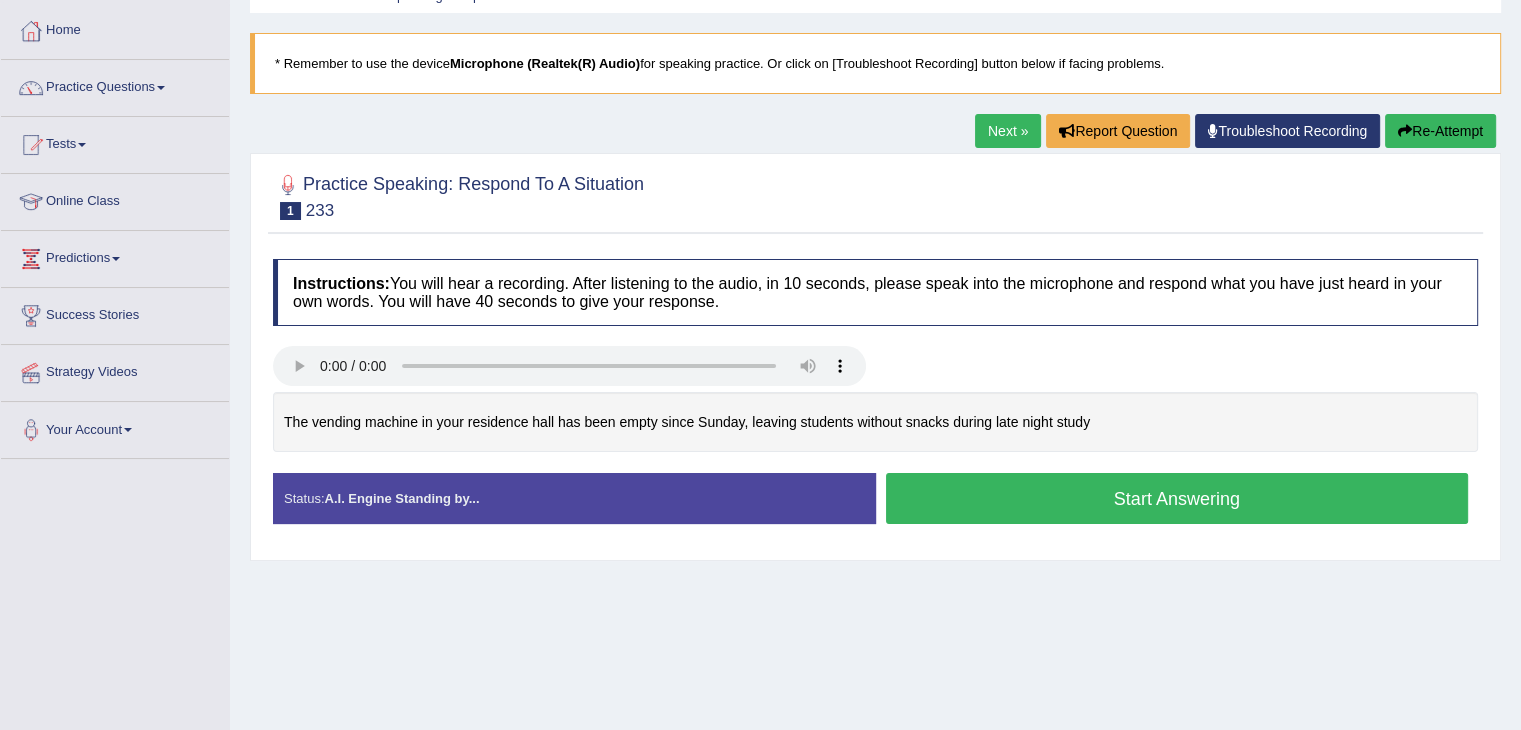 scroll, scrollTop: 98, scrollLeft: 0, axis: vertical 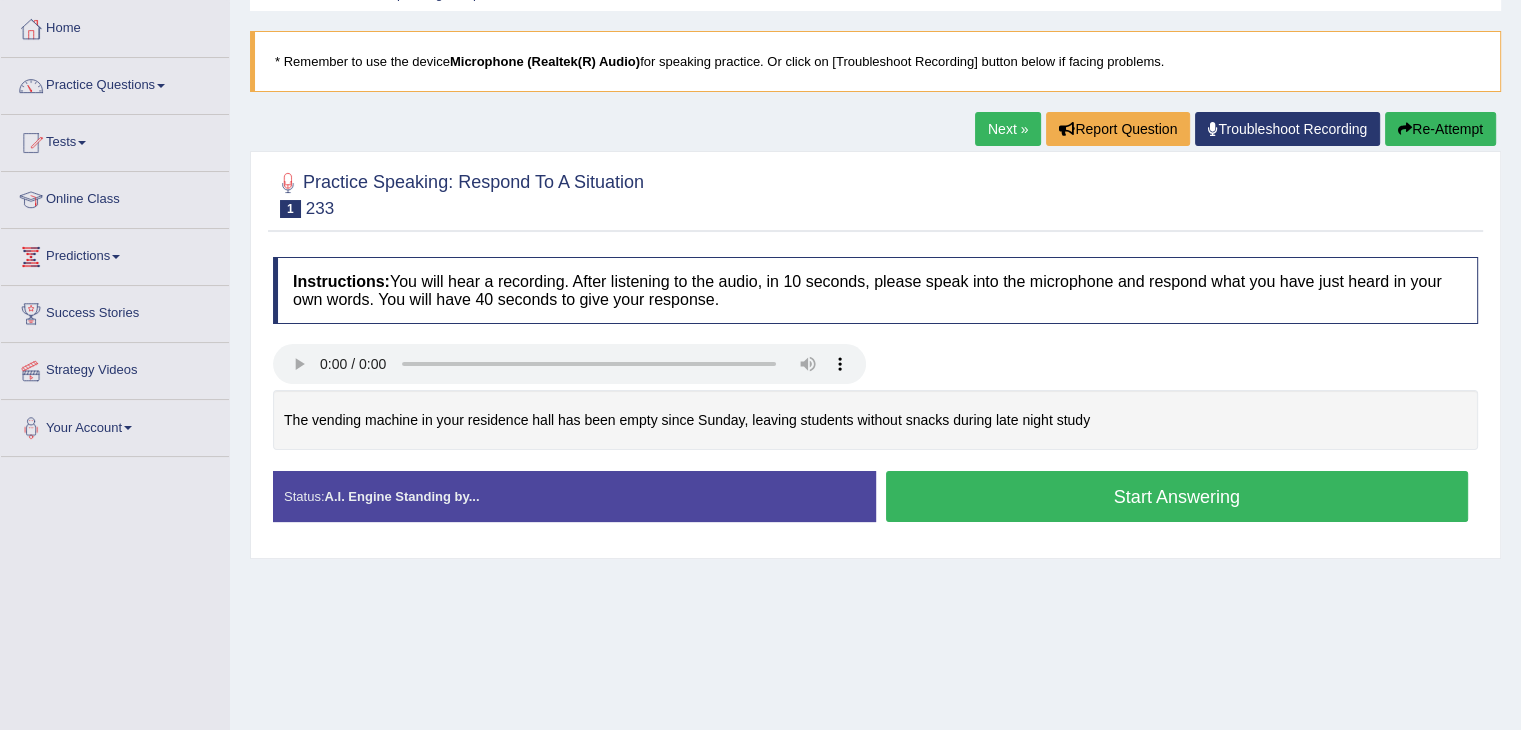 click on "Start Answering" at bounding box center (1177, 496) 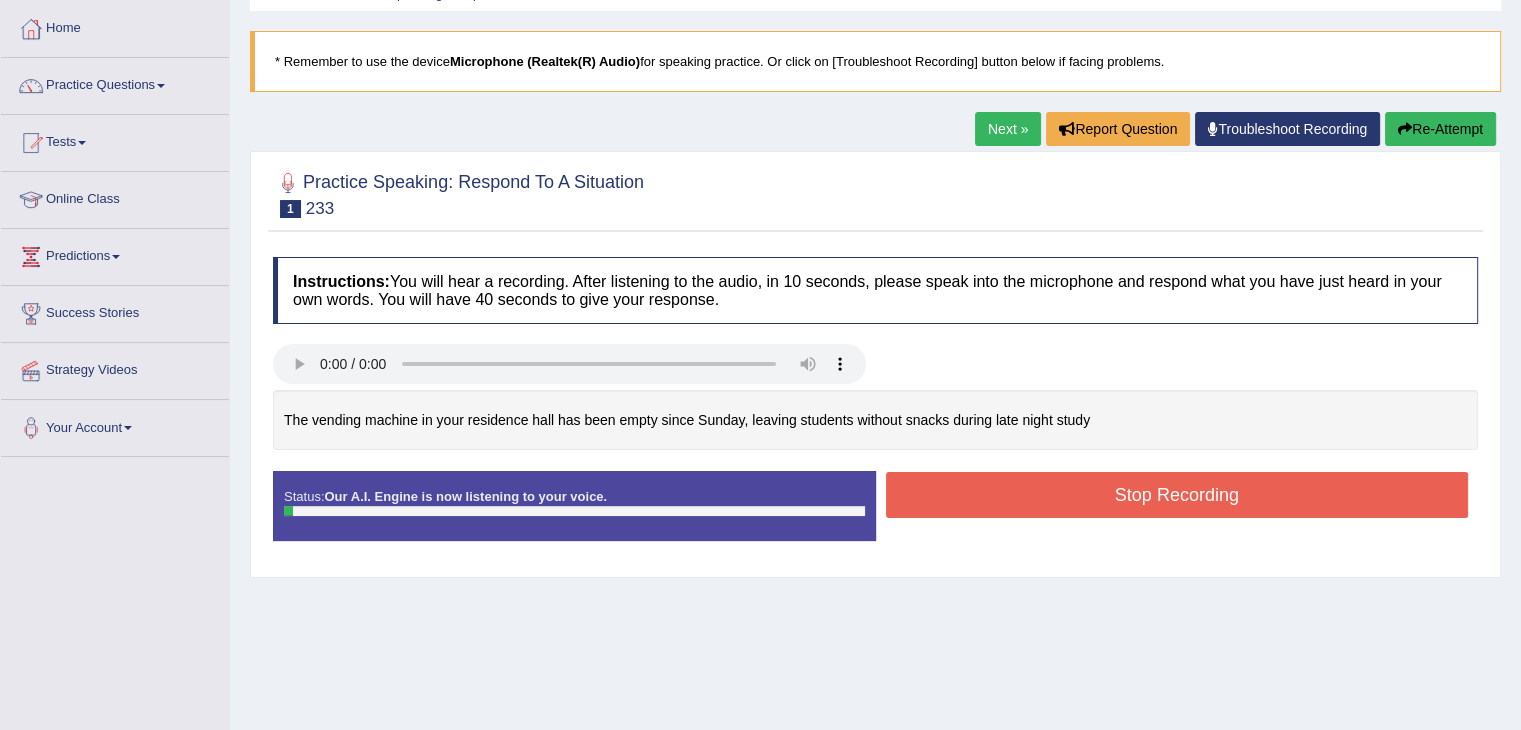 click on "Stop Recording" at bounding box center (1177, 495) 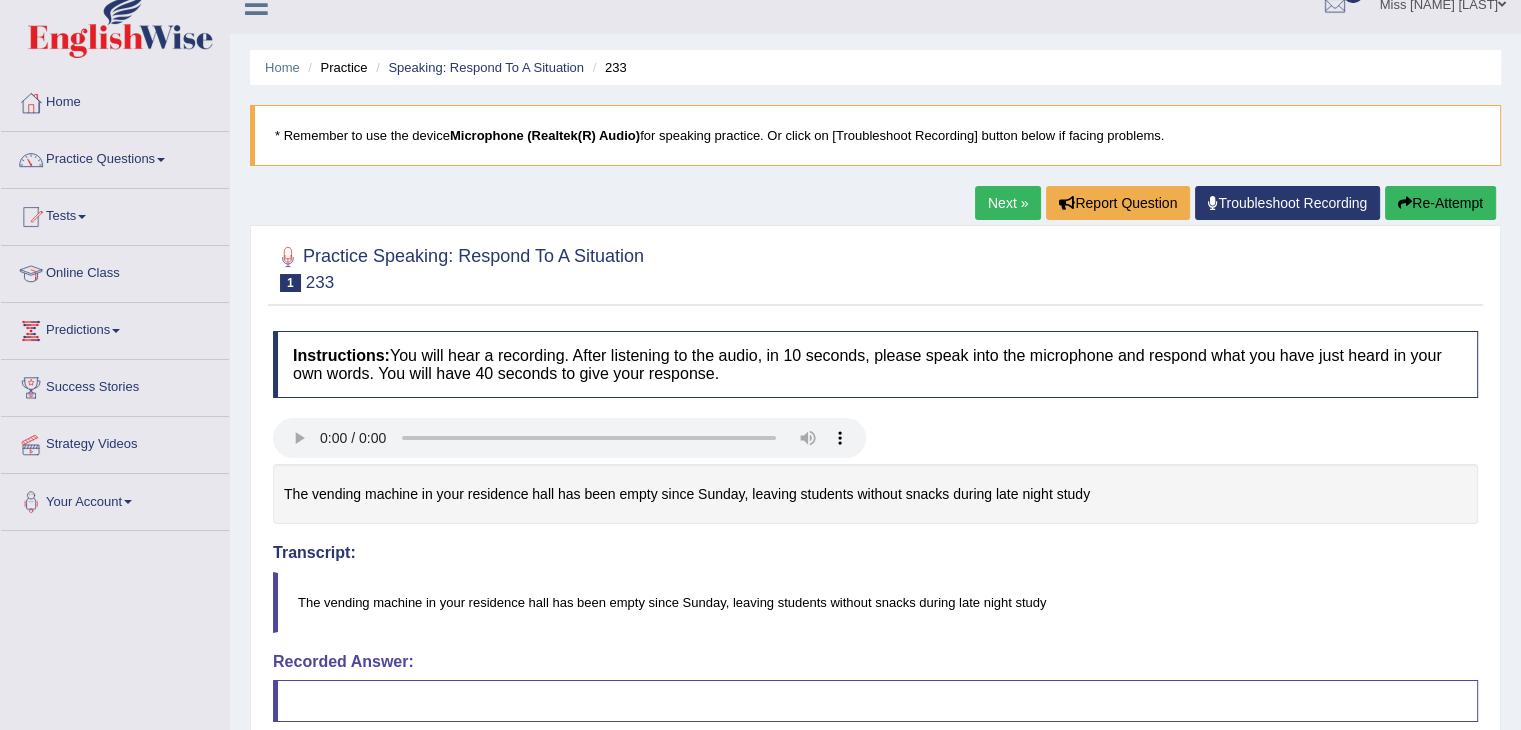 scroll, scrollTop: 0, scrollLeft: 0, axis: both 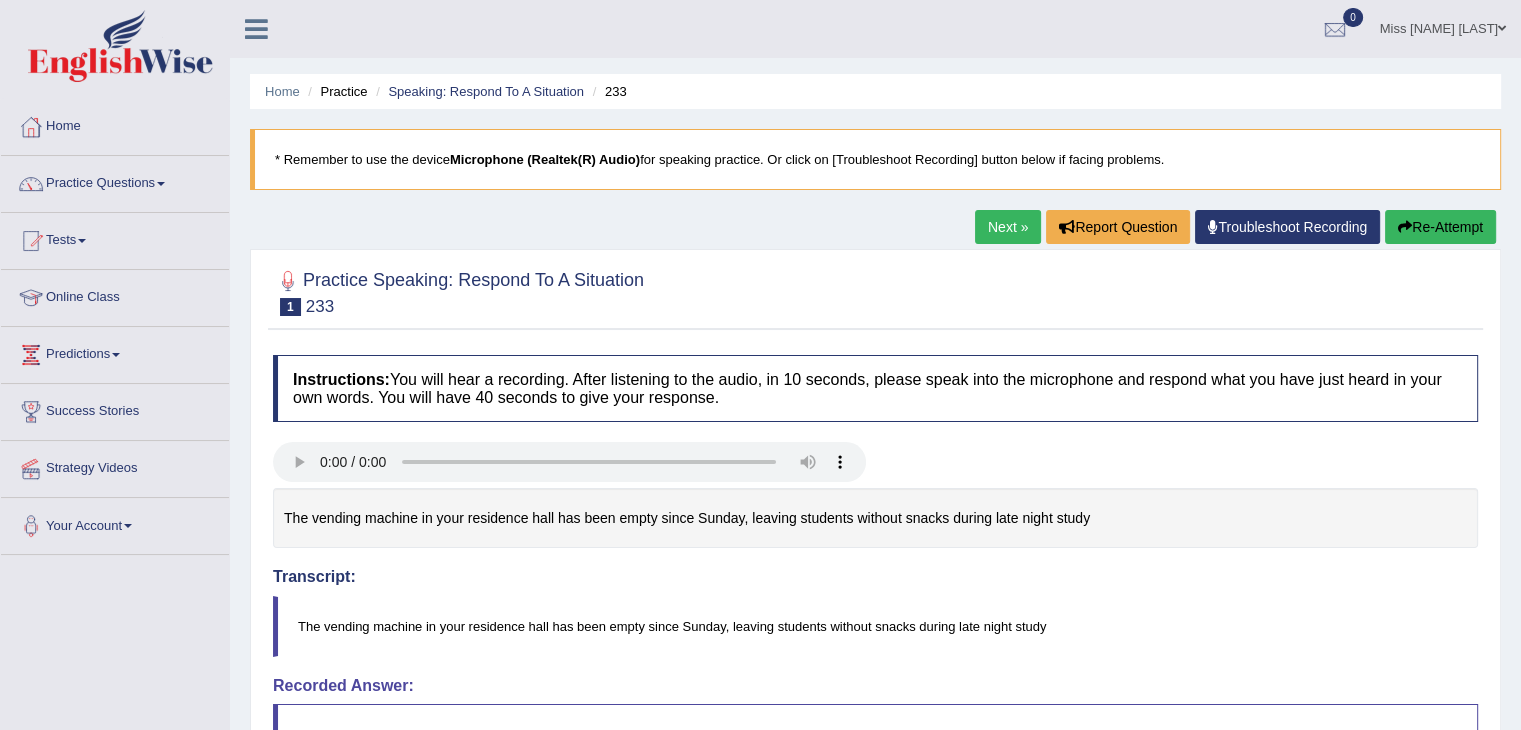 click on "Re-Attempt" at bounding box center (1440, 227) 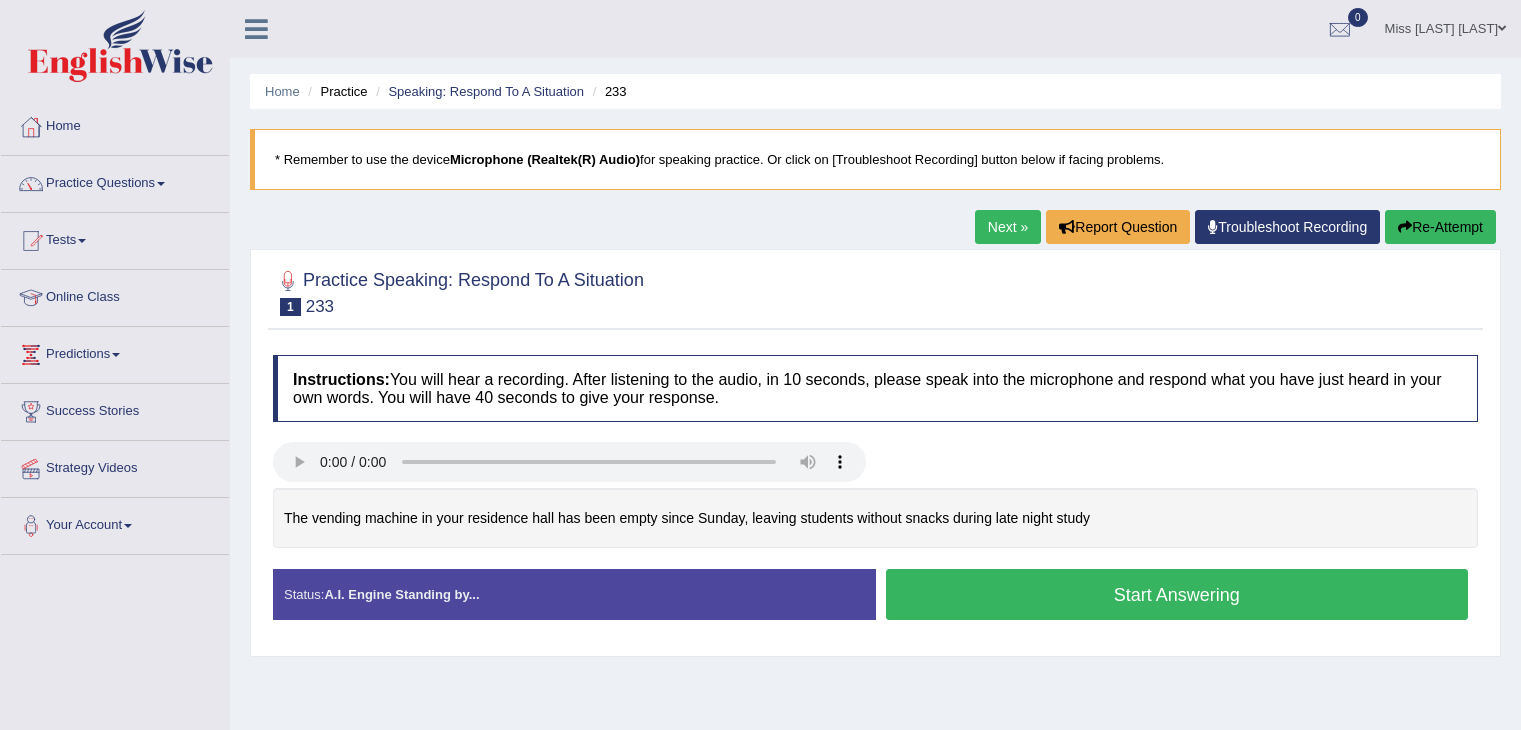 scroll, scrollTop: 0, scrollLeft: 0, axis: both 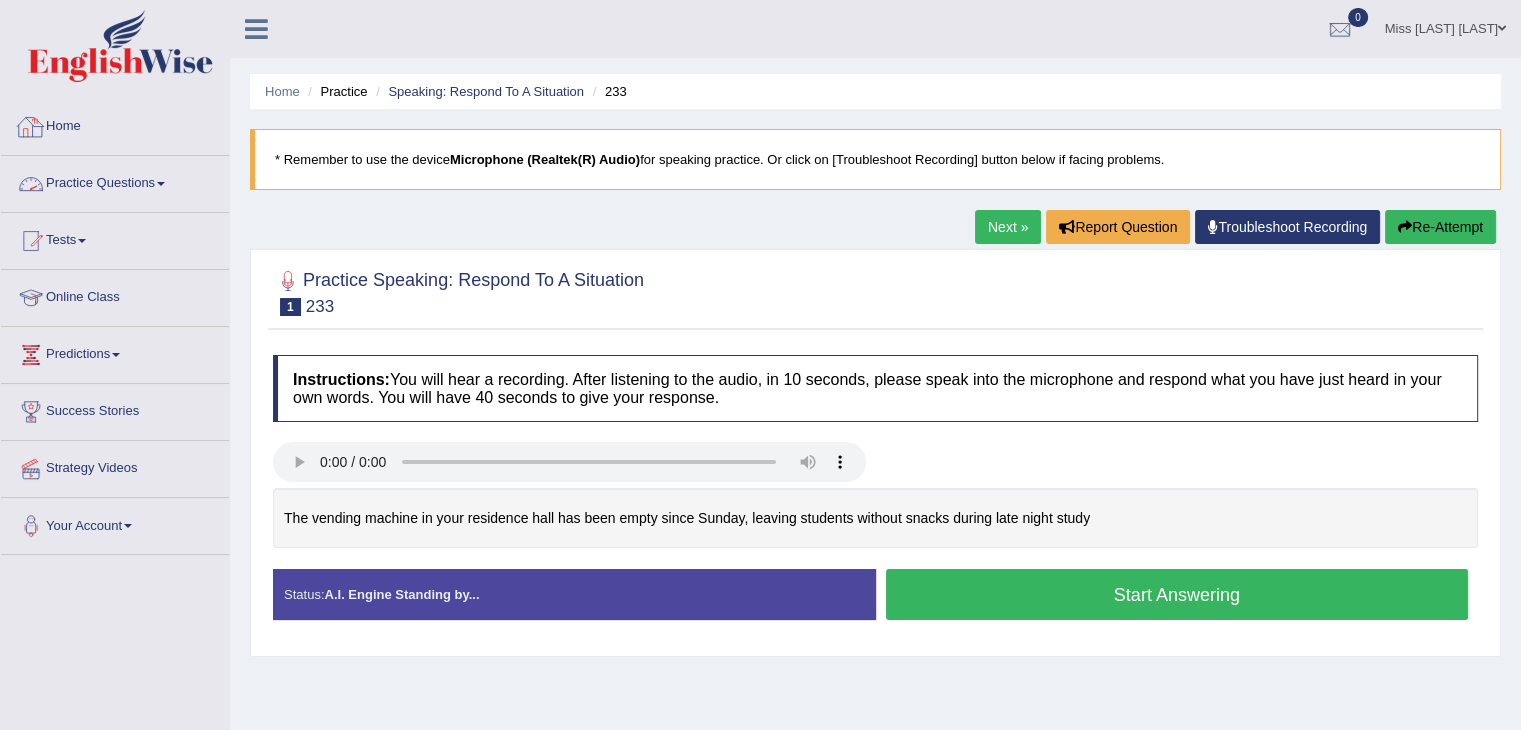 click on "Practice Questions" at bounding box center (115, 181) 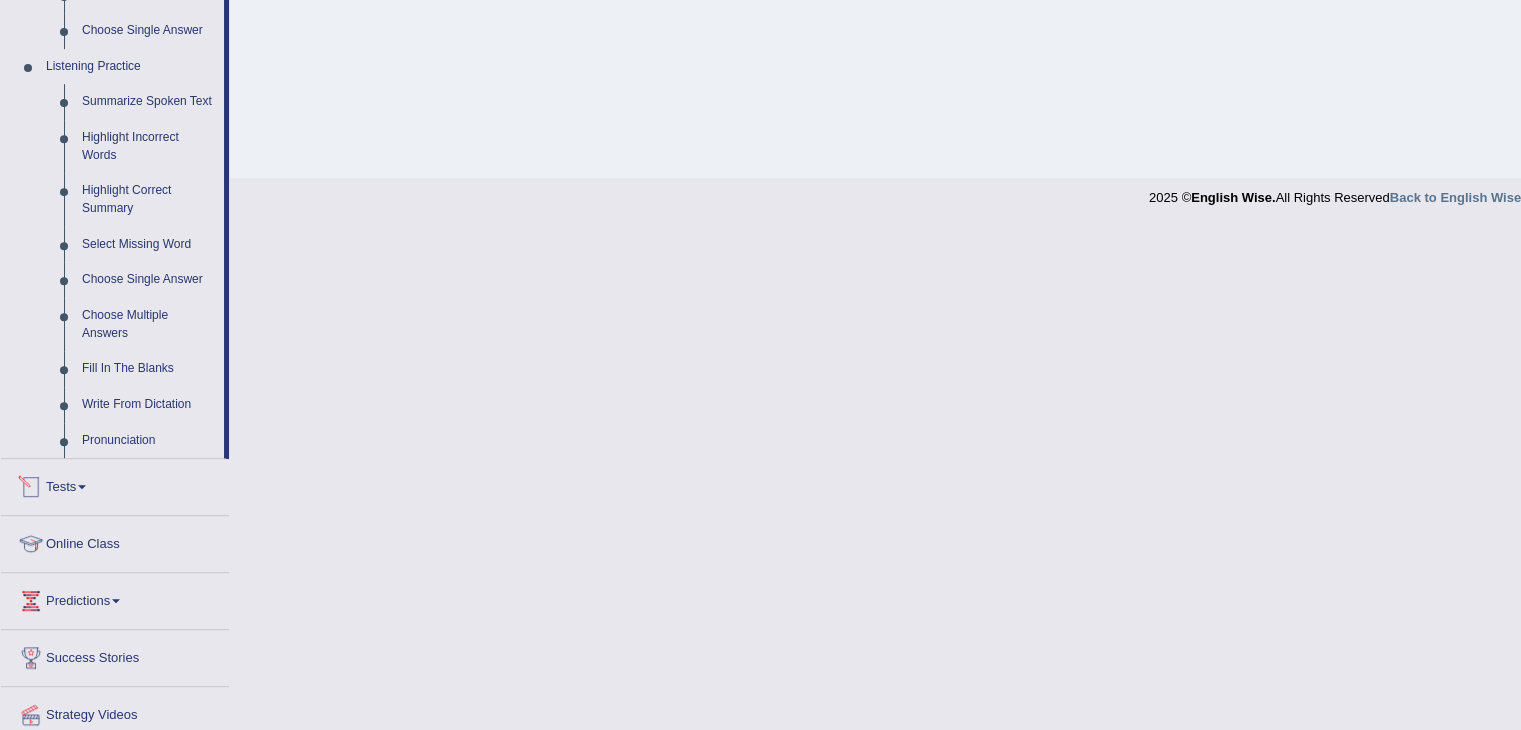 click on "Tests" at bounding box center (115, 484) 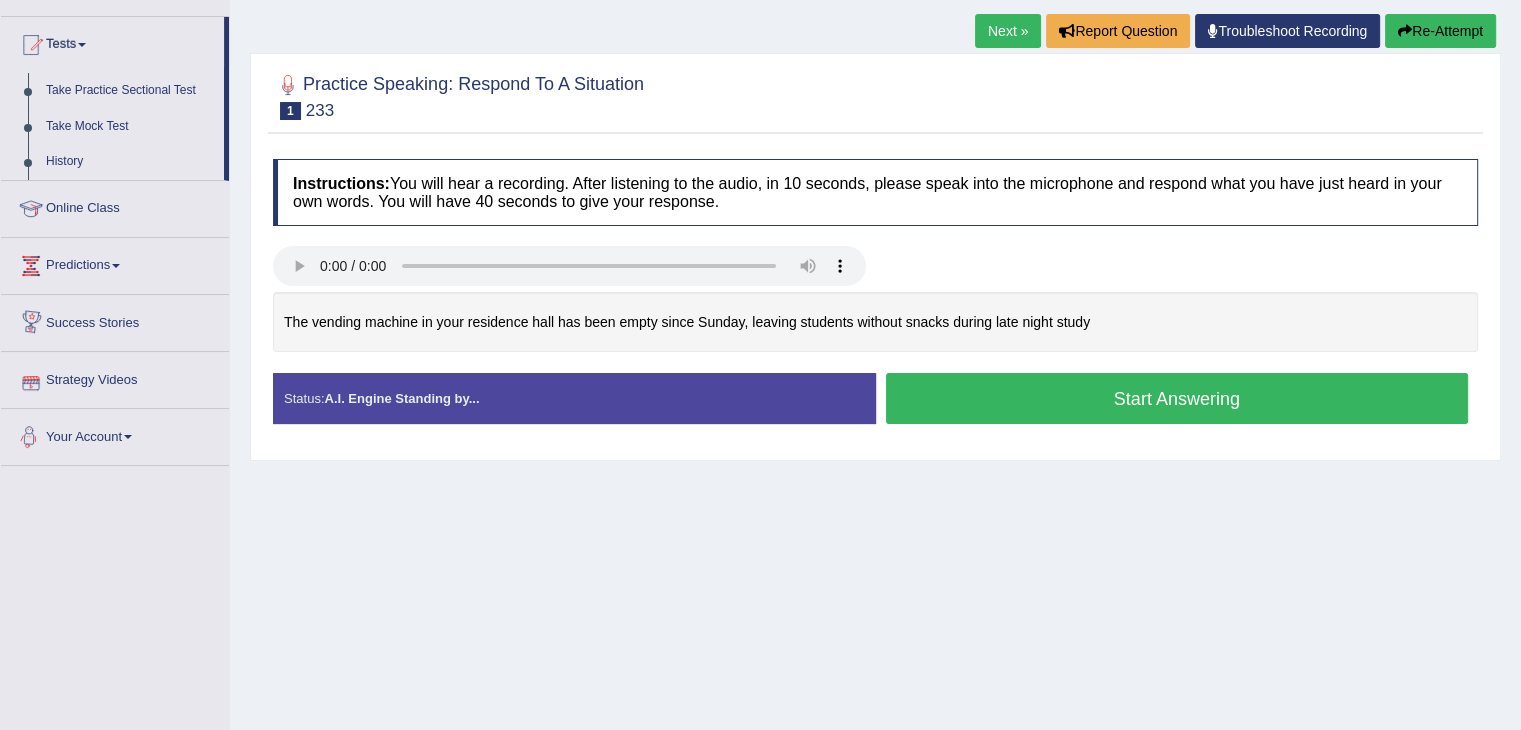 scroll, scrollTop: 0, scrollLeft: 0, axis: both 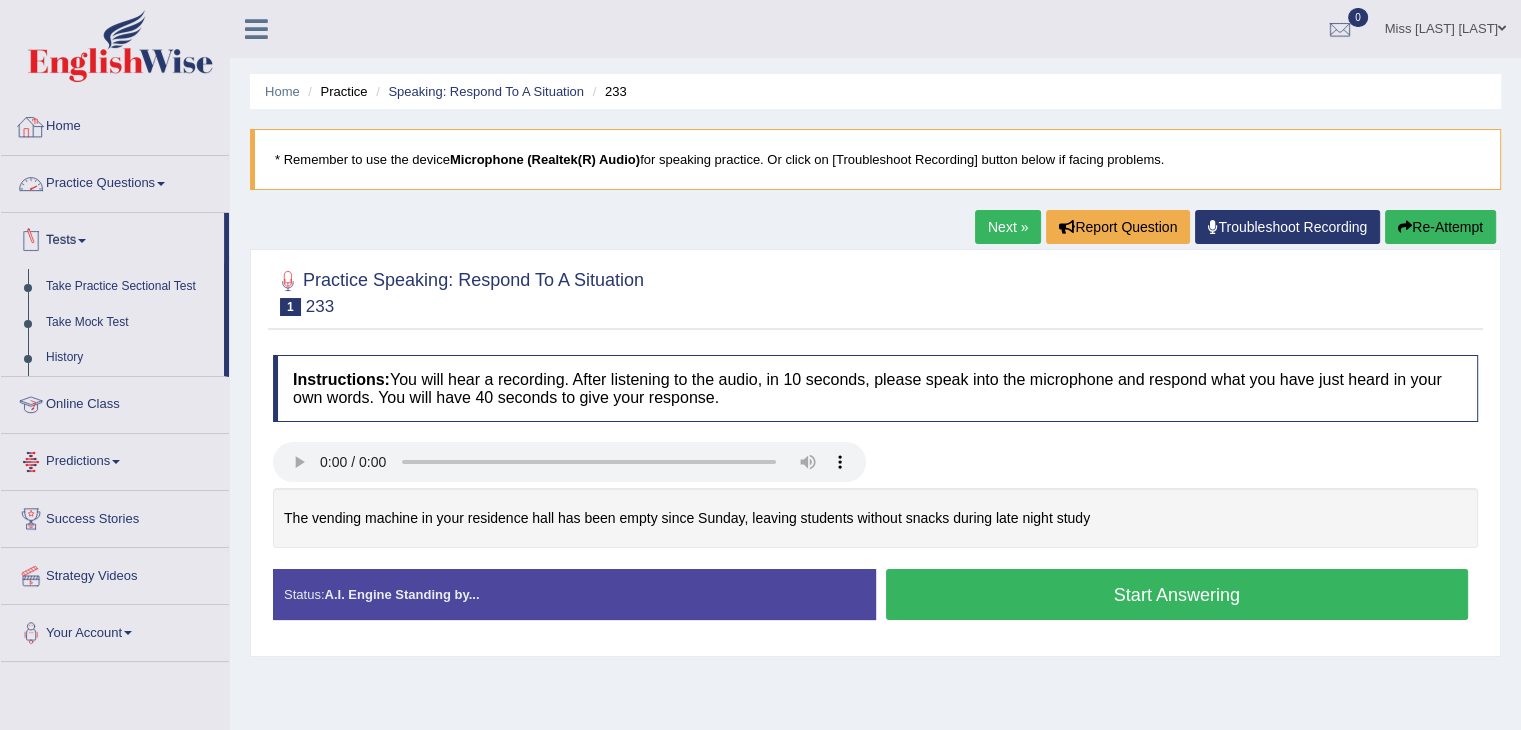 click on "Home" at bounding box center (115, 124) 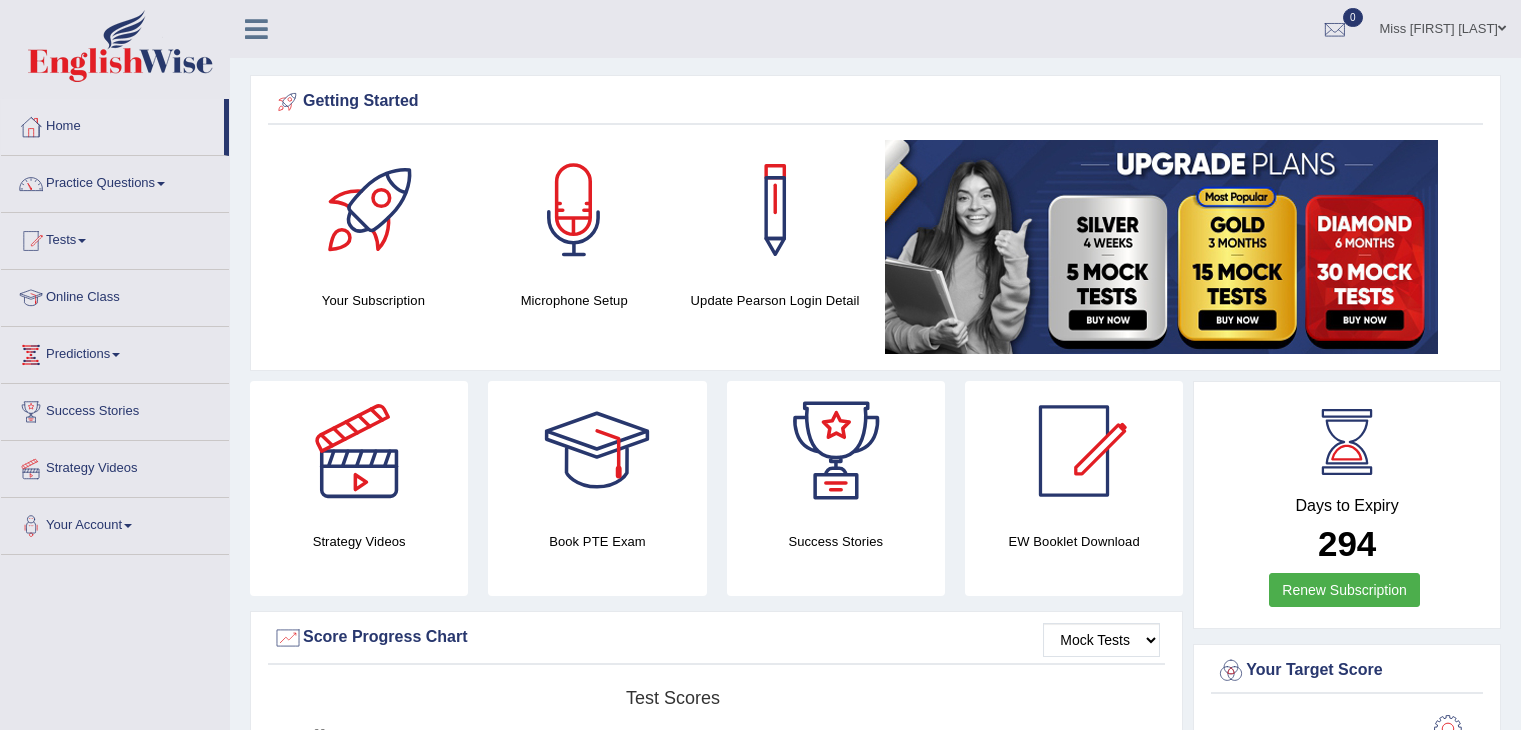 scroll, scrollTop: 0, scrollLeft: 0, axis: both 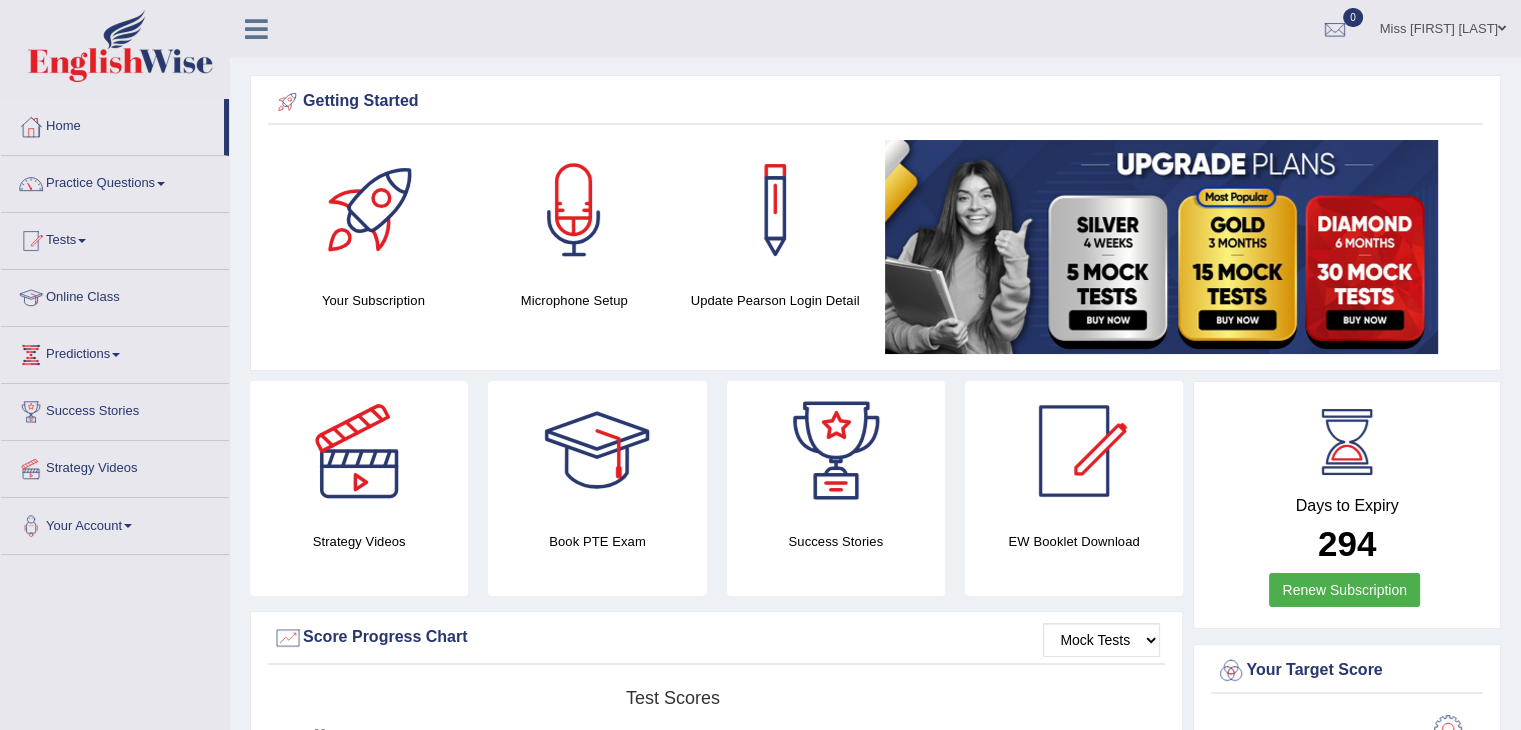 click on "Miss [FIRST] [LAST]
Toggle navigation
Username: [USERNAME]
Access Type: Online
Subscription: Diamond Package
Log out
0
See All Alerts" at bounding box center (875, 29) 